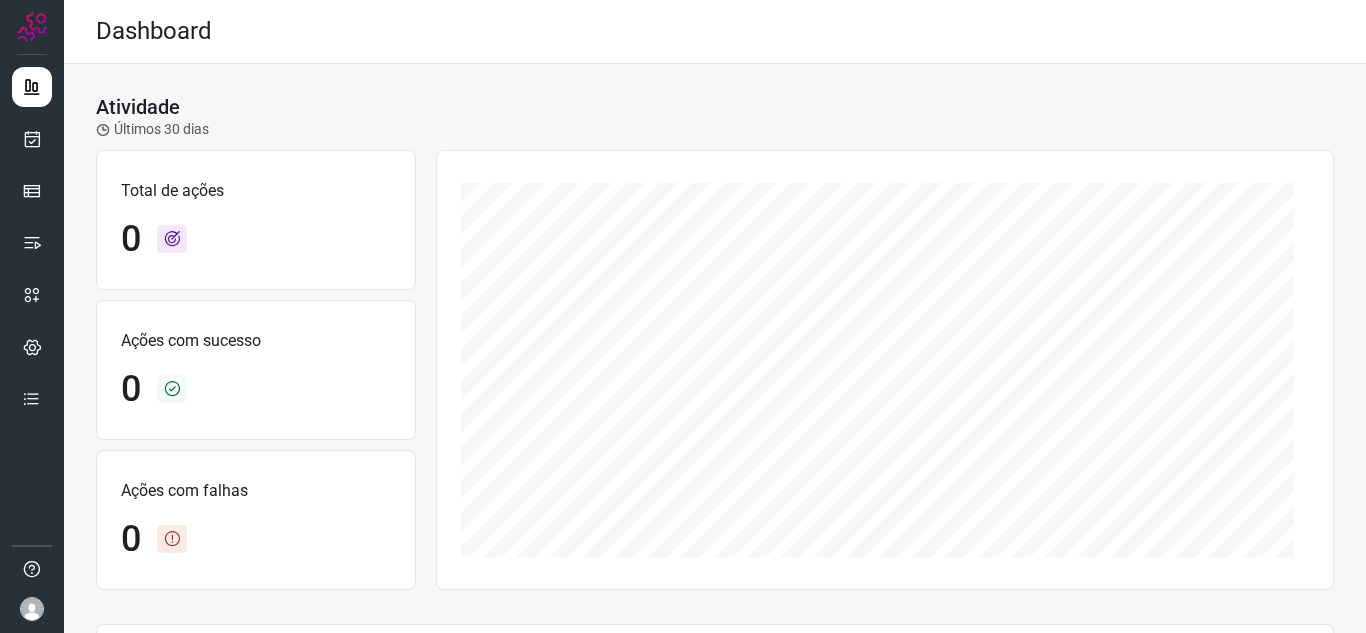 scroll, scrollTop: 0, scrollLeft: 0, axis: both 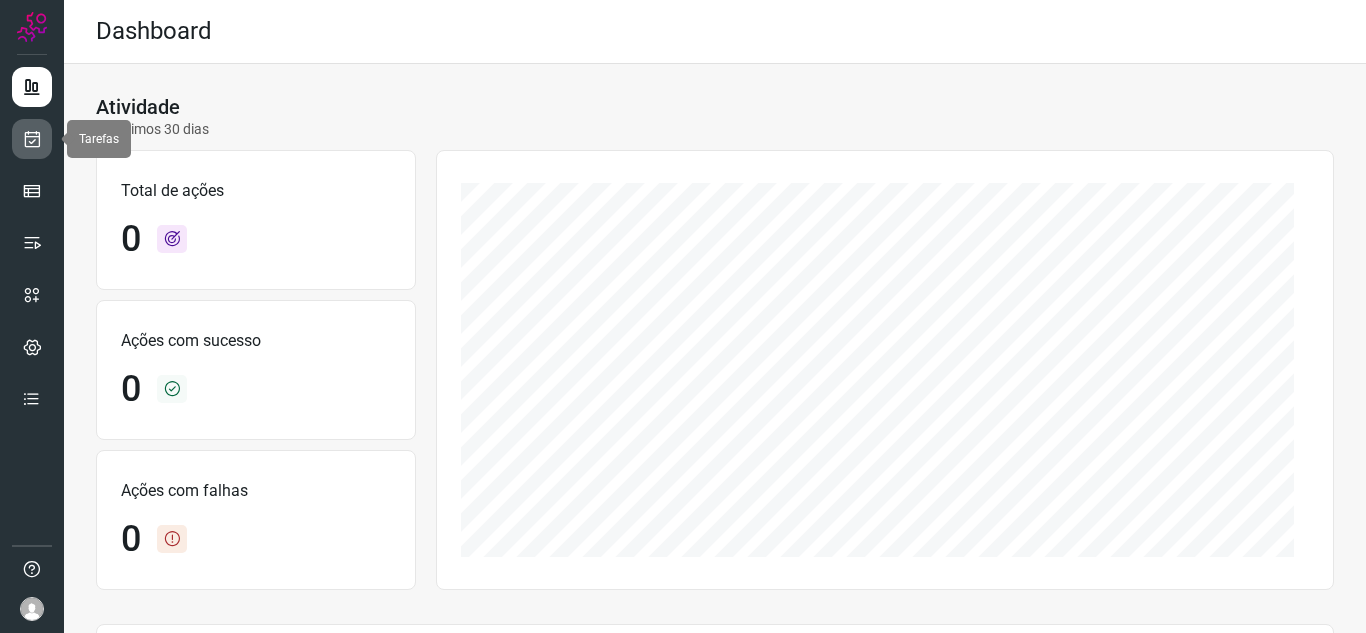 click at bounding box center (32, 139) 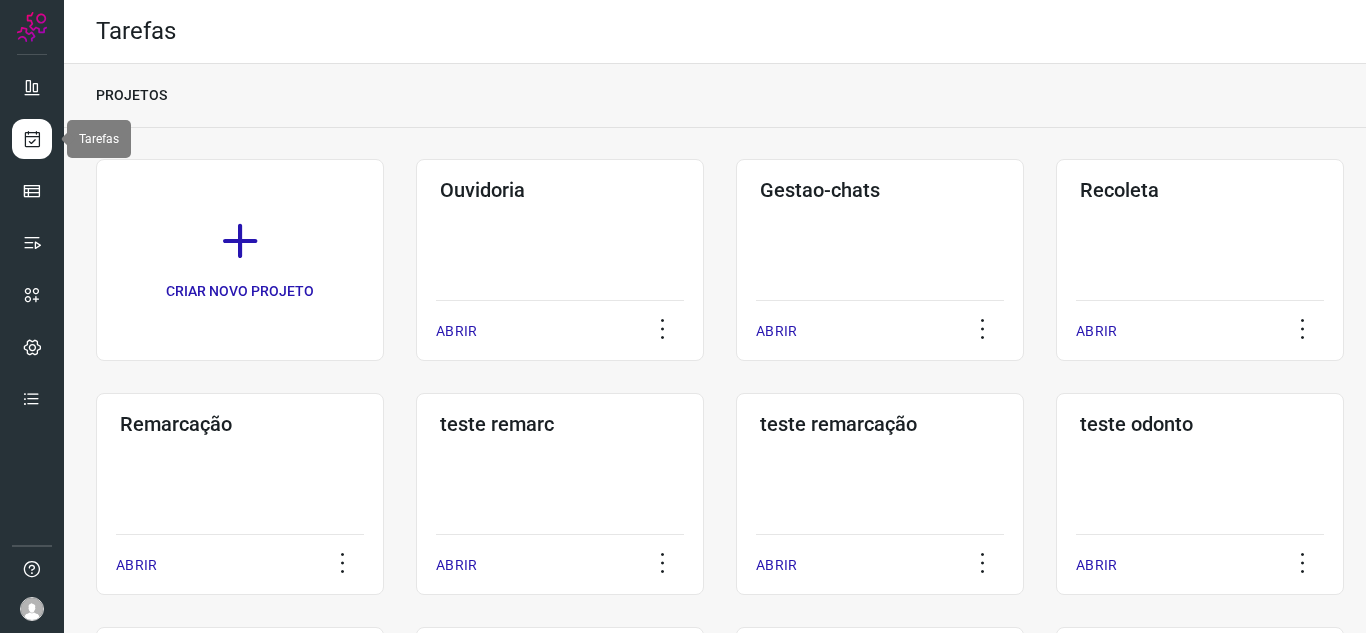 click at bounding box center [32, 139] 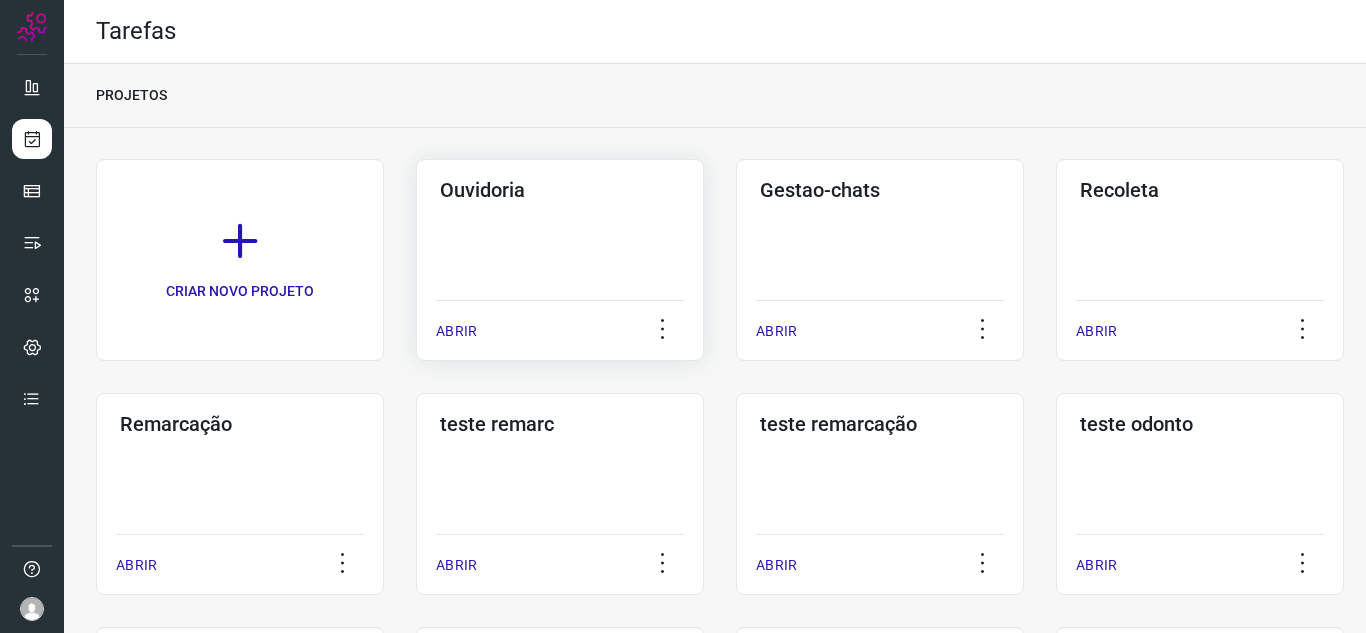click on "ABRIR" at bounding box center [456, 331] 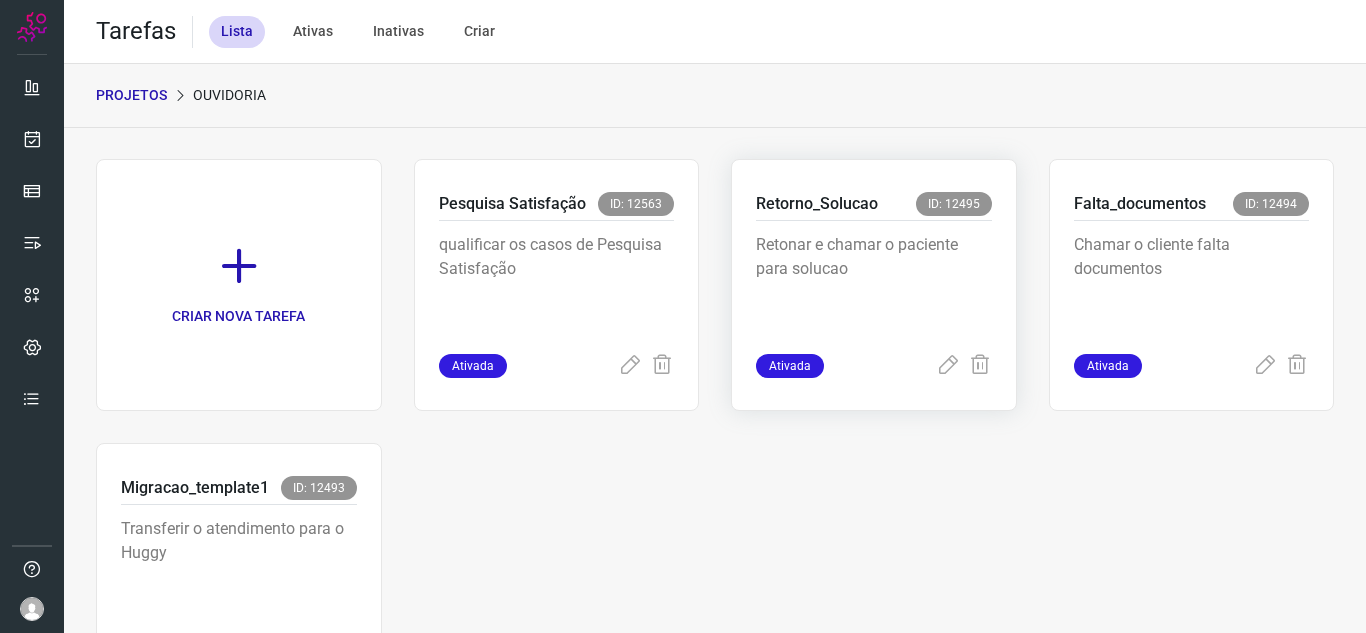 click on "Ativada" at bounding box center (790, 366) 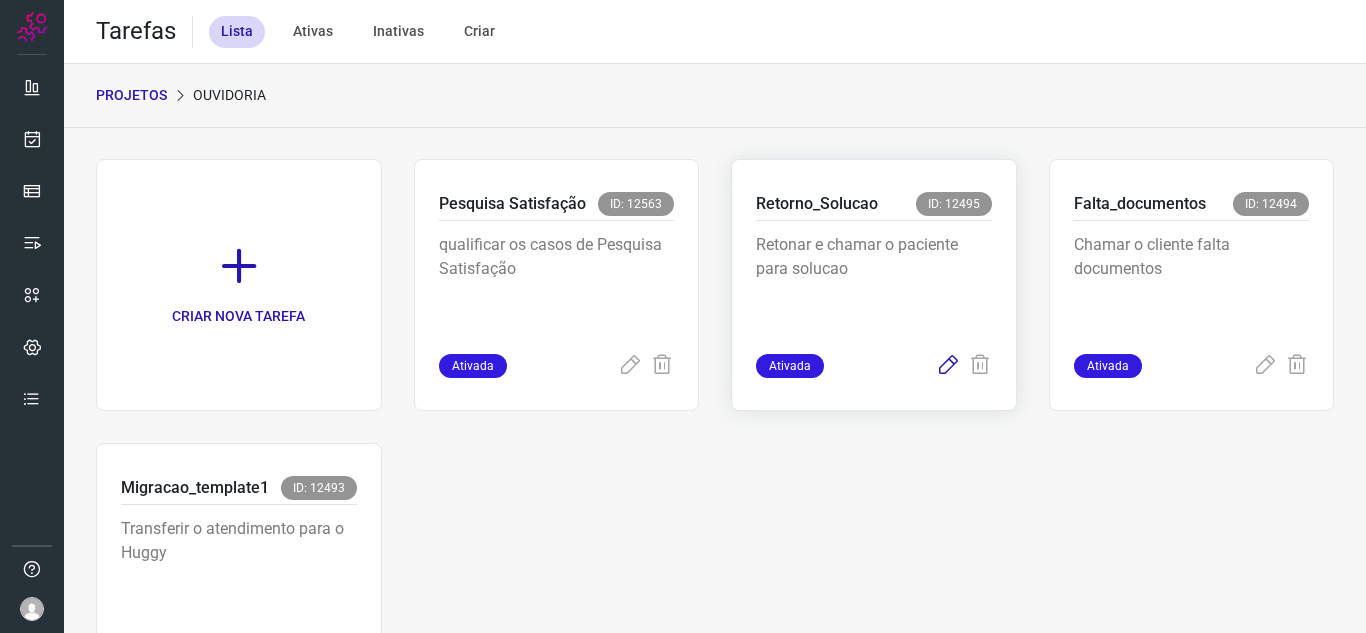 click at bounding box center (948, 366) 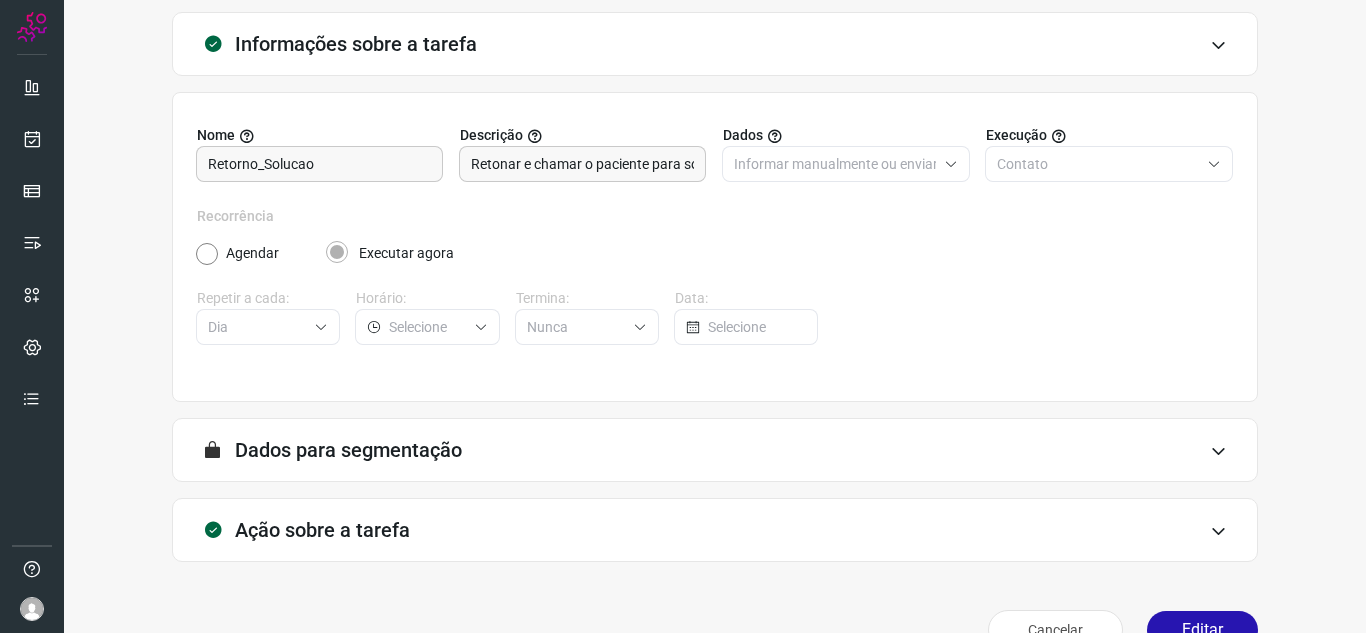 scroll, scrollTop: 148, scrollLeft: 0, axis: vertical 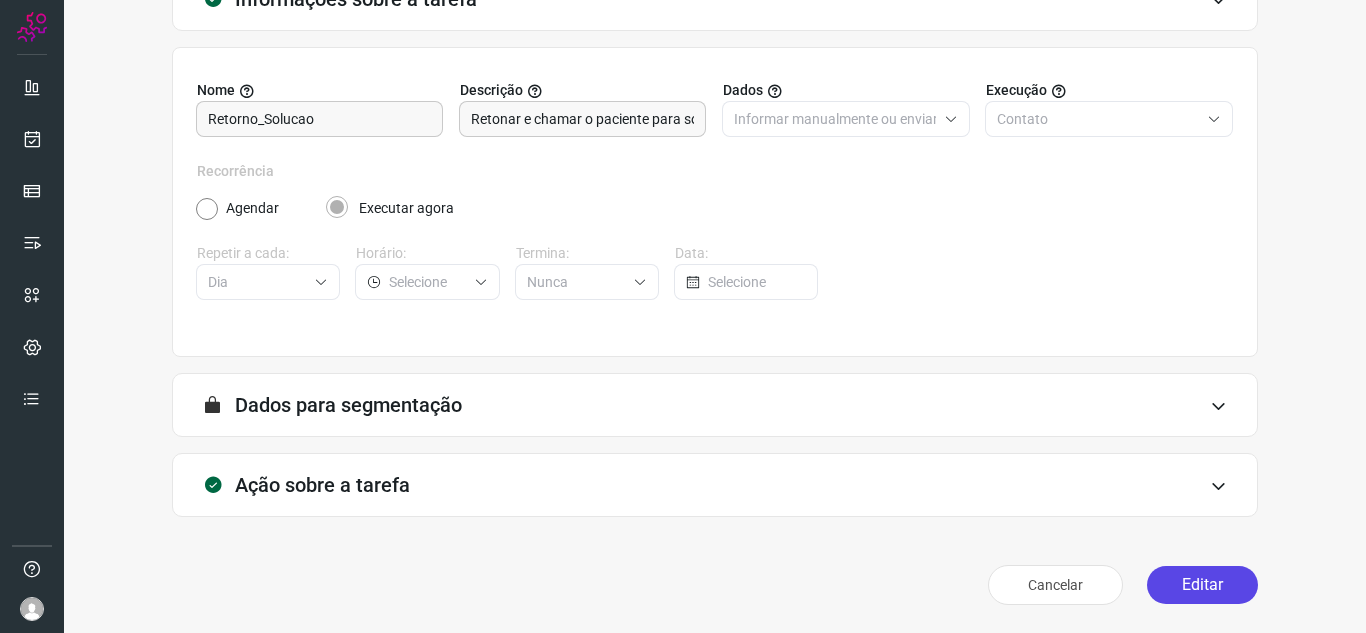 click on "Editar" at bounding box center (1202, 585) 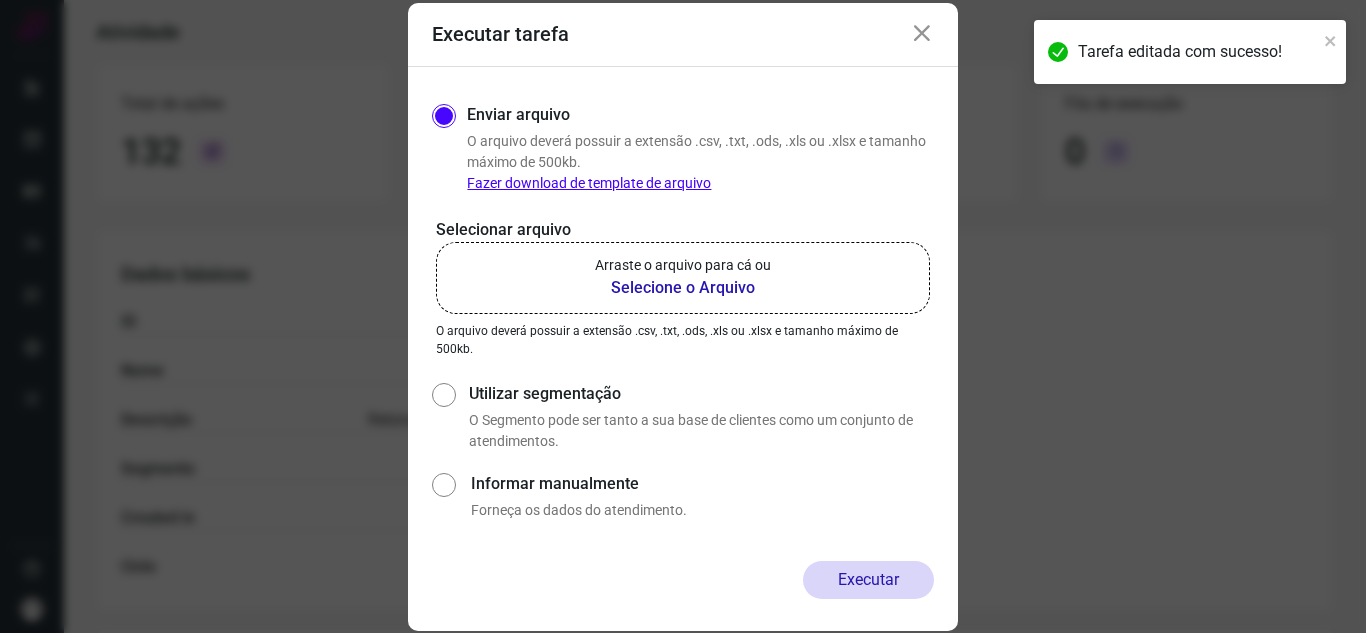 click on "Selecione o Arquivo" at bounding box center [683, 288] 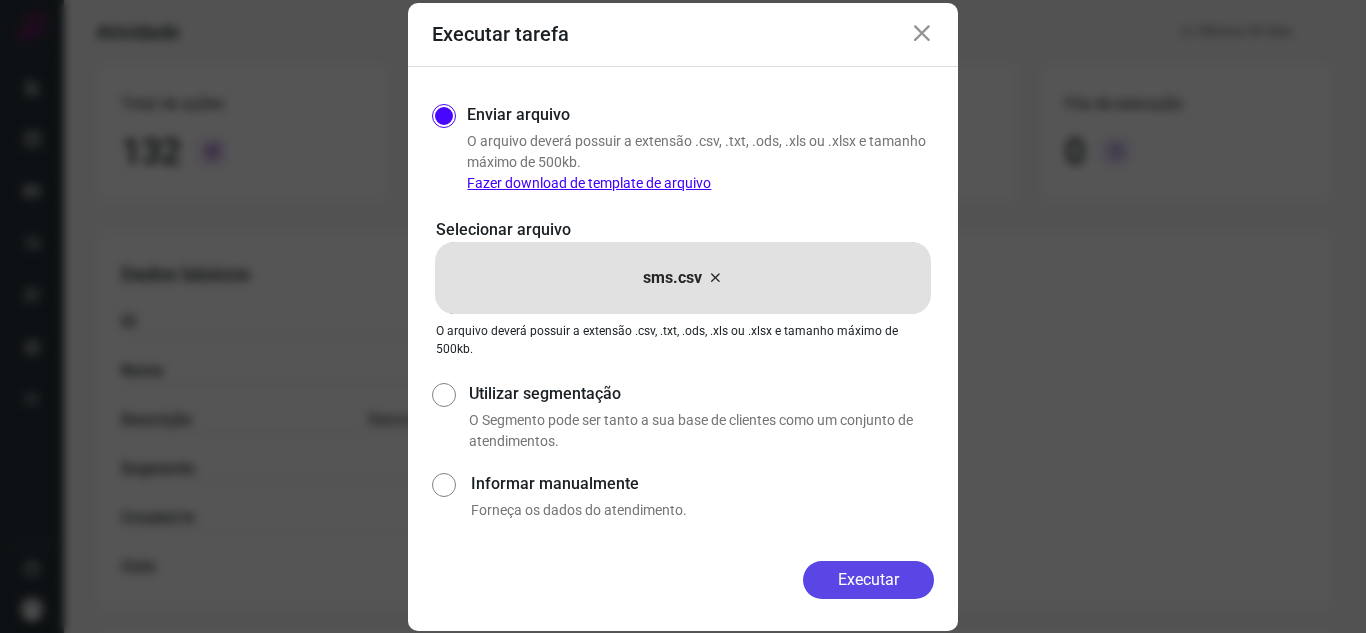 click on "Executar" at bounding box center [868, 580] 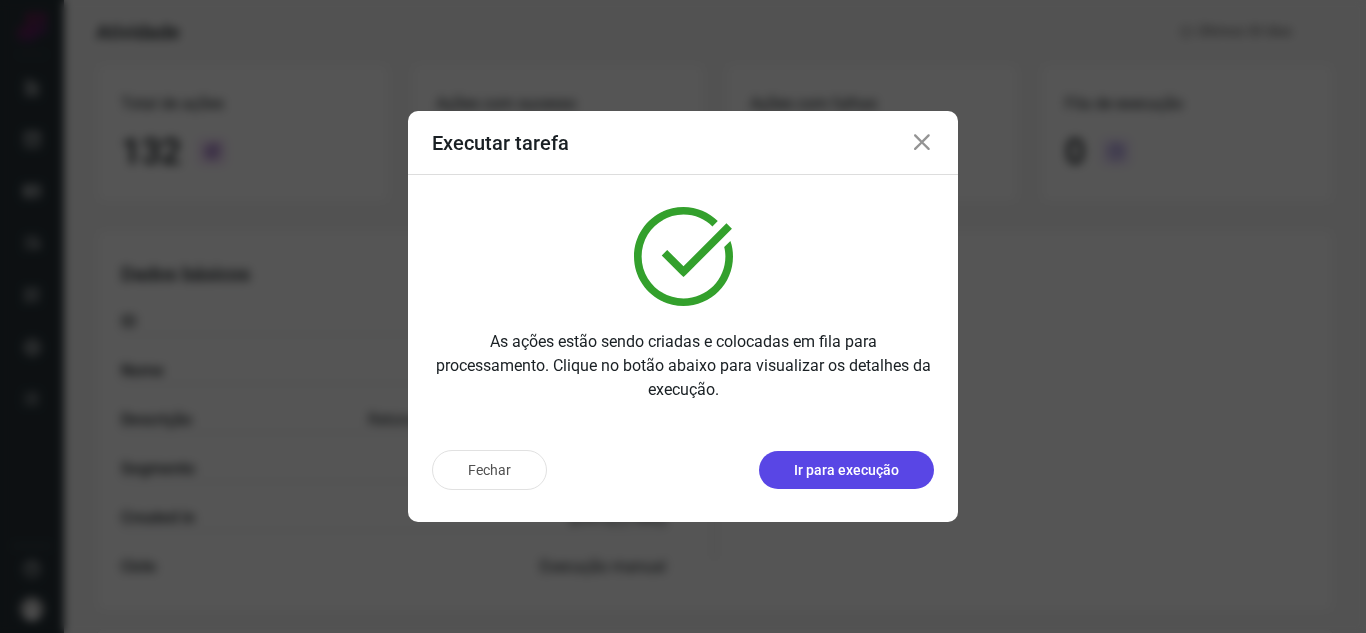 click on "Ir para execução" at bounding box center [846, 470] 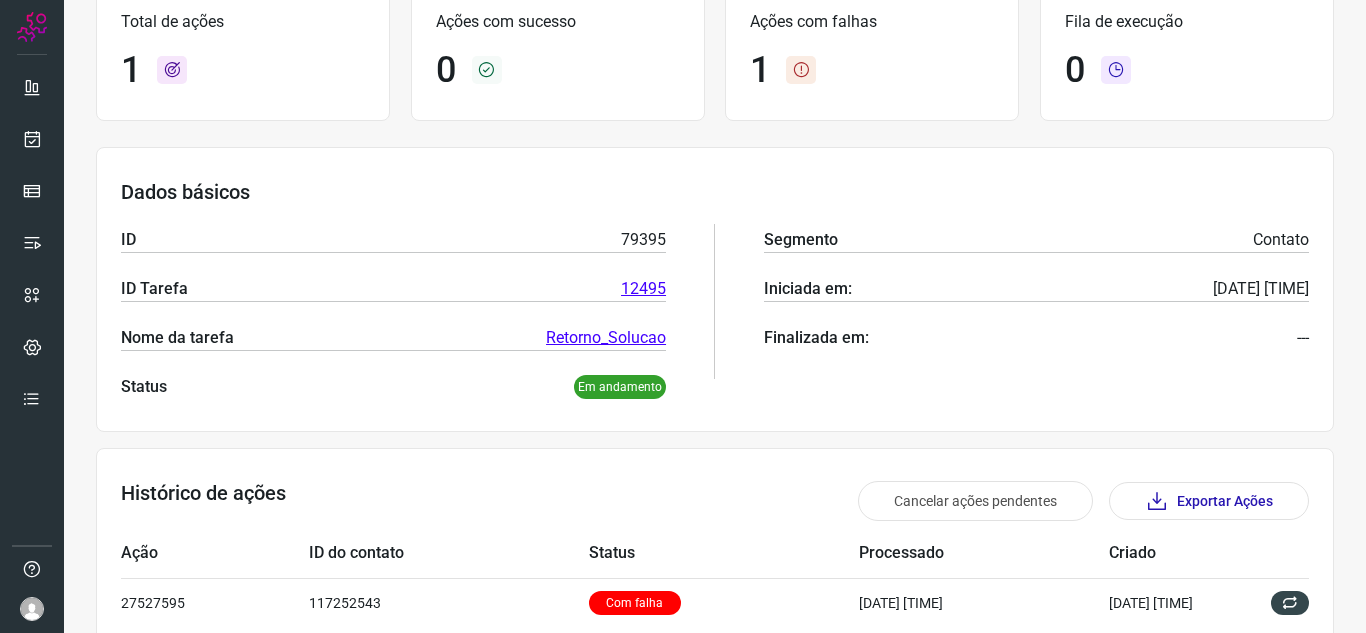 scroll, scrollTop: 243, scrollLeft: 0, axis: vertical 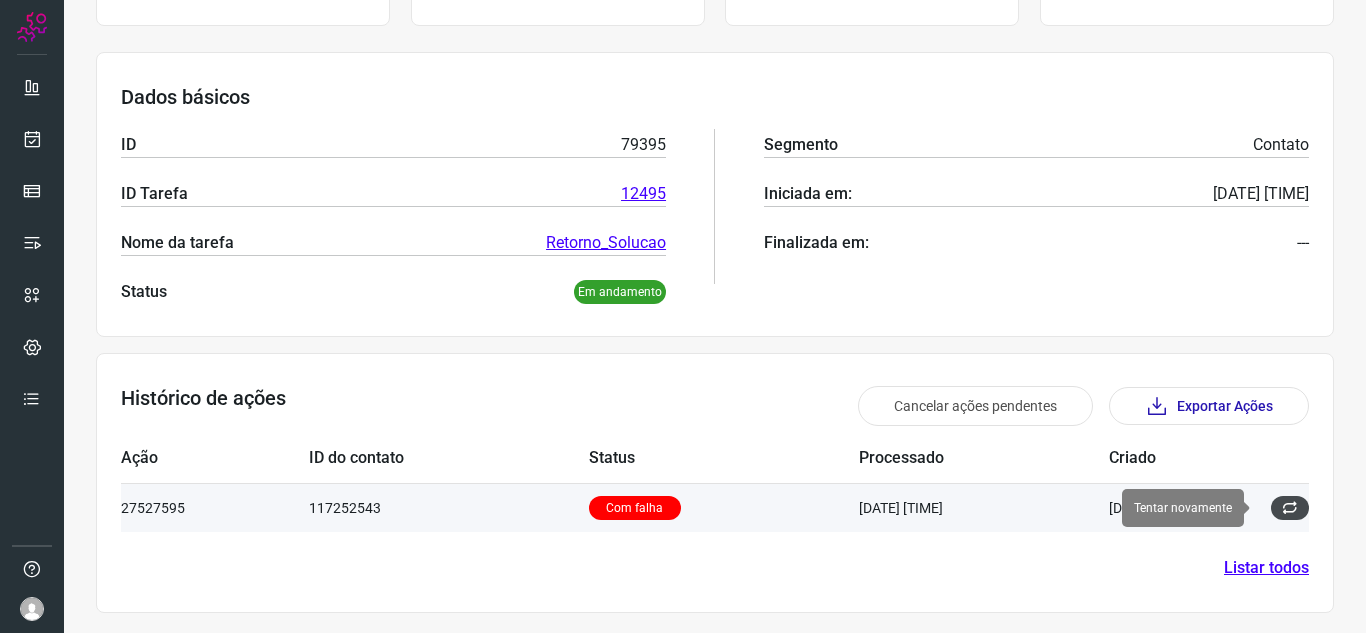 click at bounding box center [1290, 508] 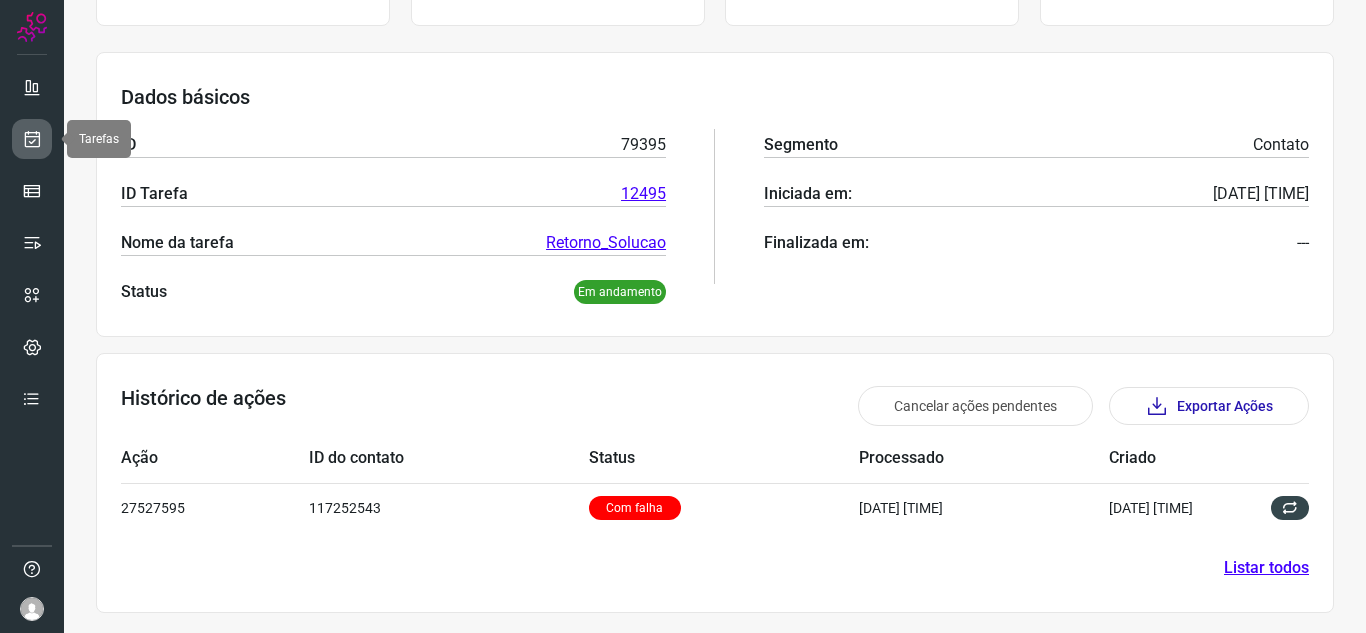 click at bounding box center [32, 139] 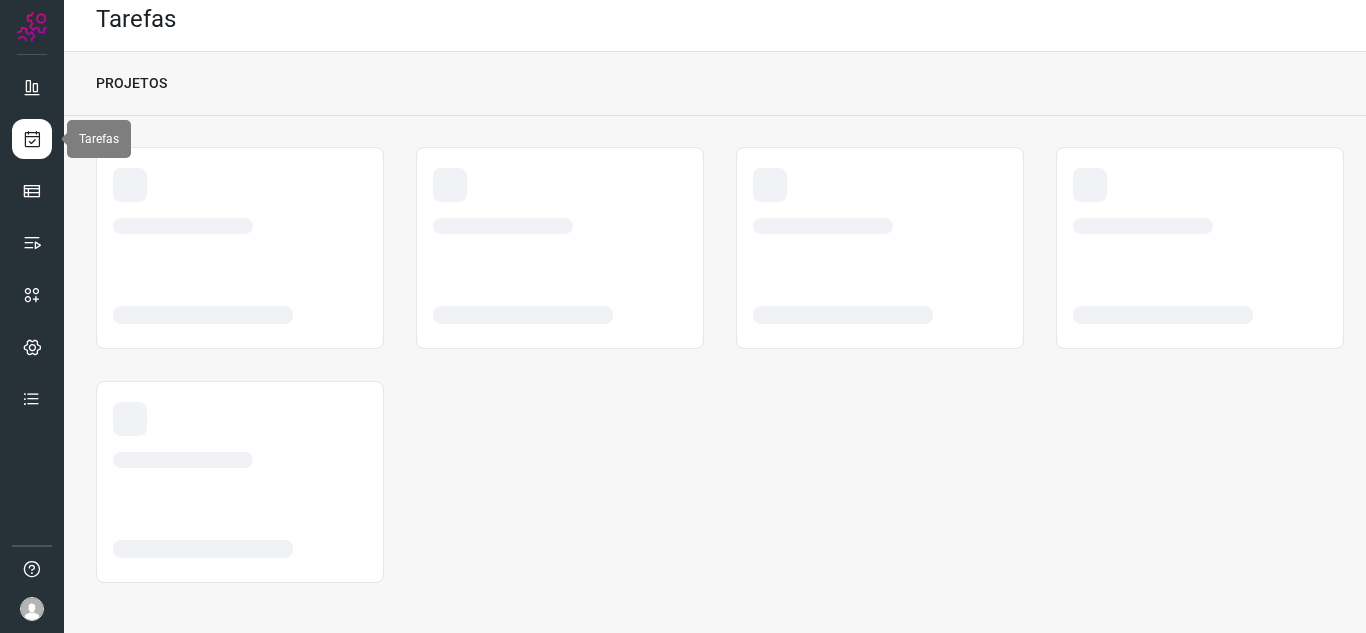 scroll, scrollTop: 12, scrollLeft: 0, axis: vertical 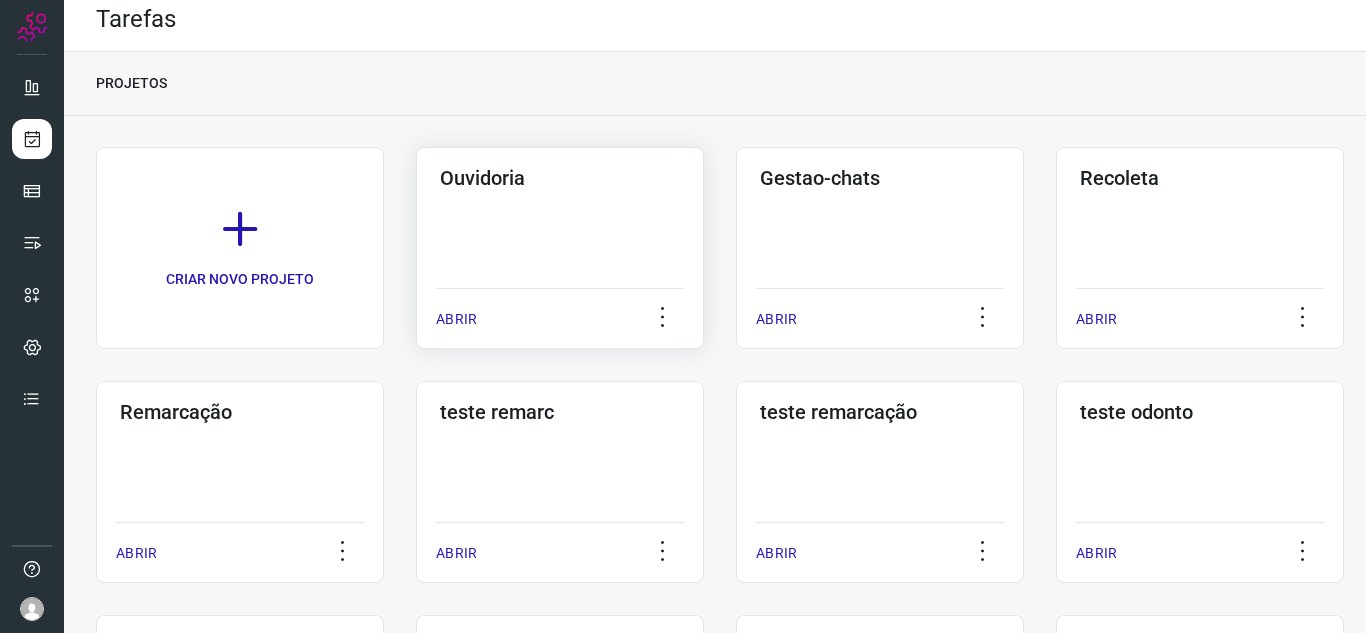 click on "ABRIR" at bounding box center (456, 319) 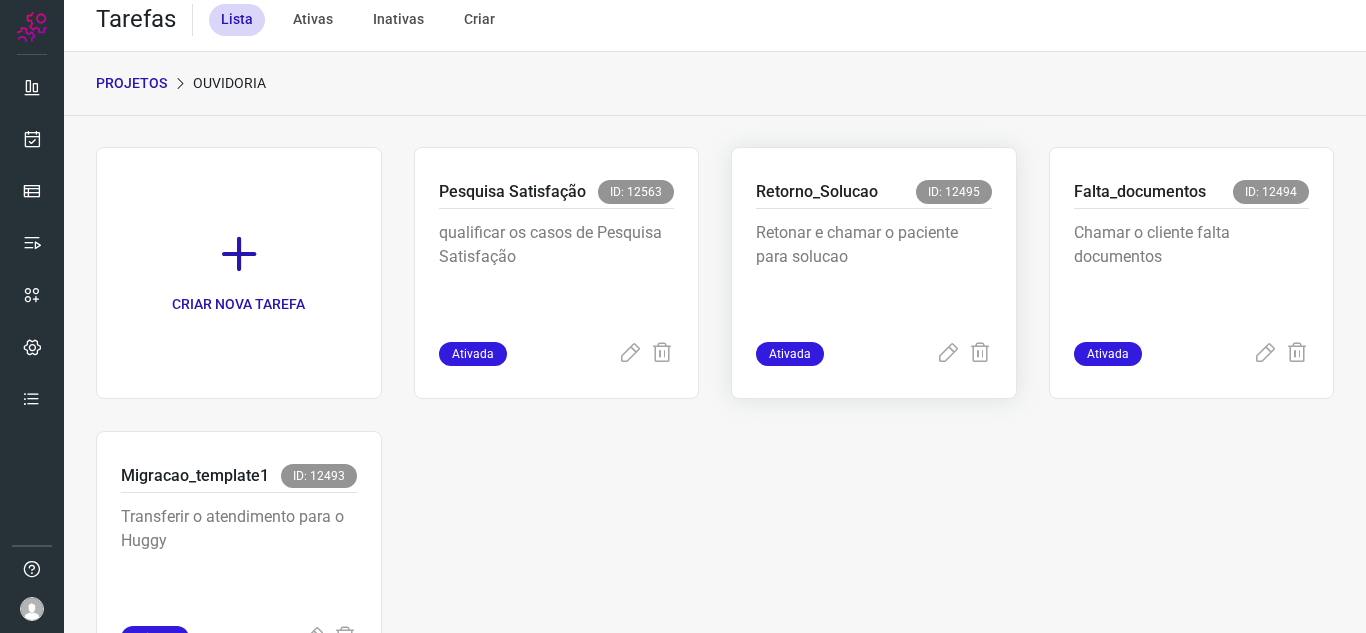 click on "Ativada" at bounding box center (790, 354) 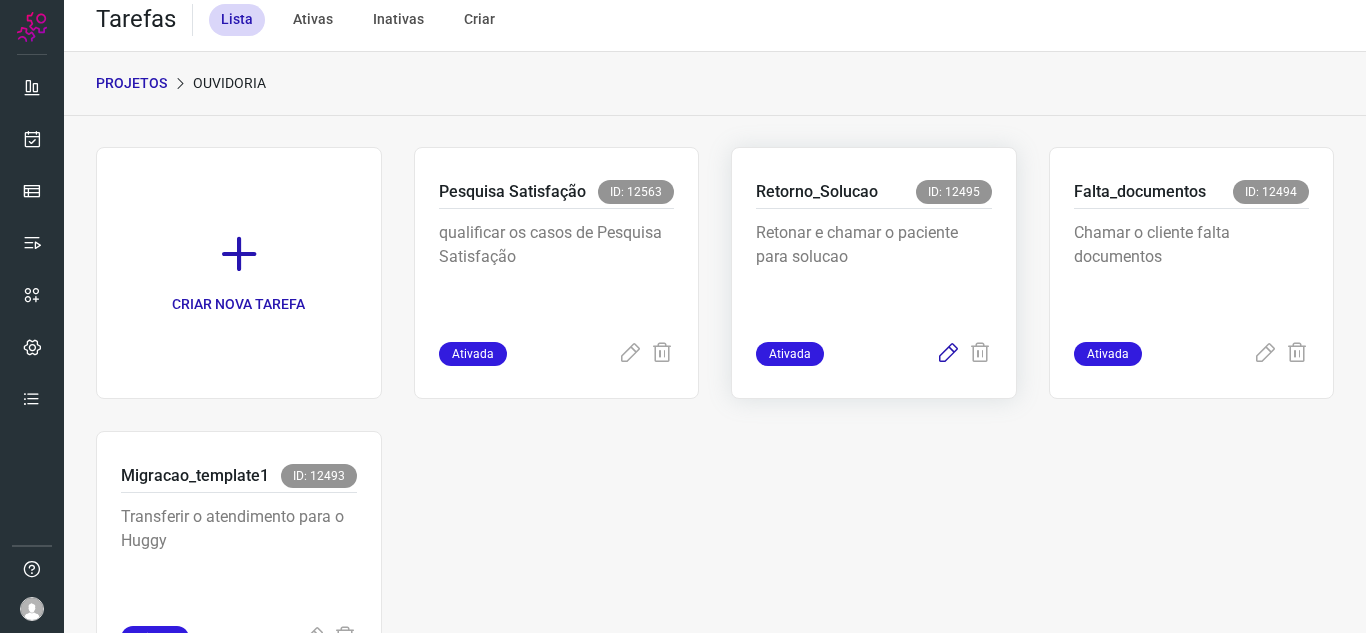 click at bounding box center (948, 354) 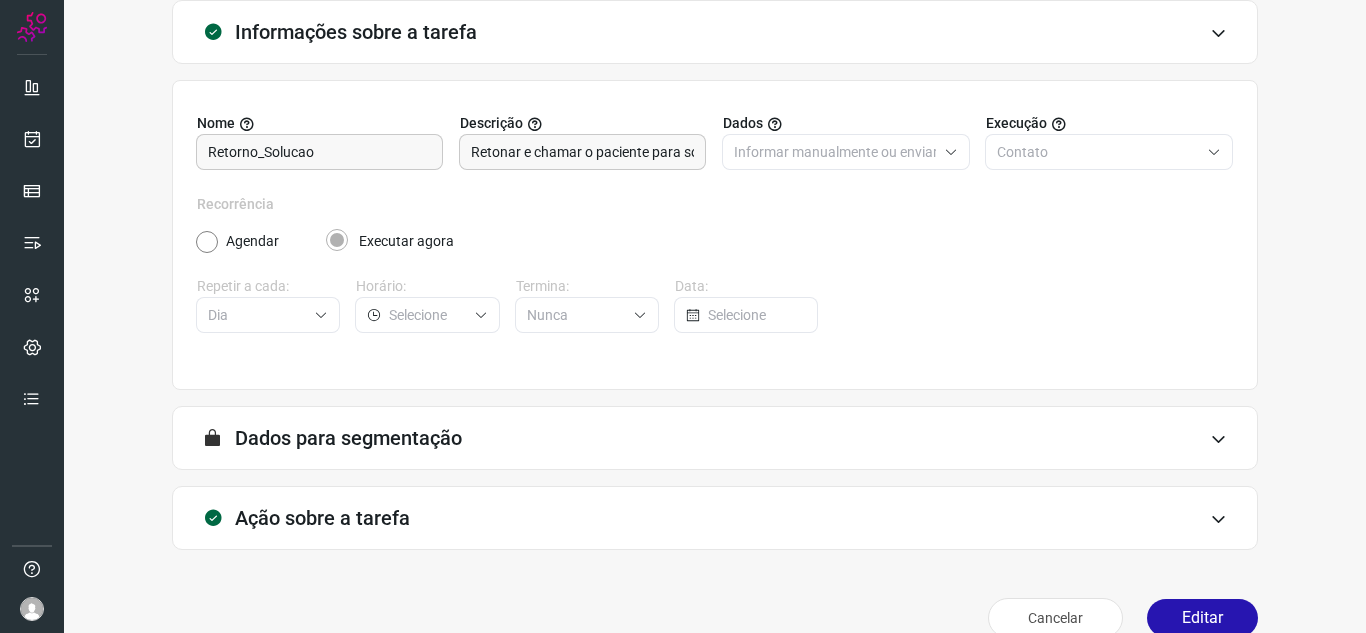 scroll, scrollTop: 148, scrollLeft: 0, axis: vertical 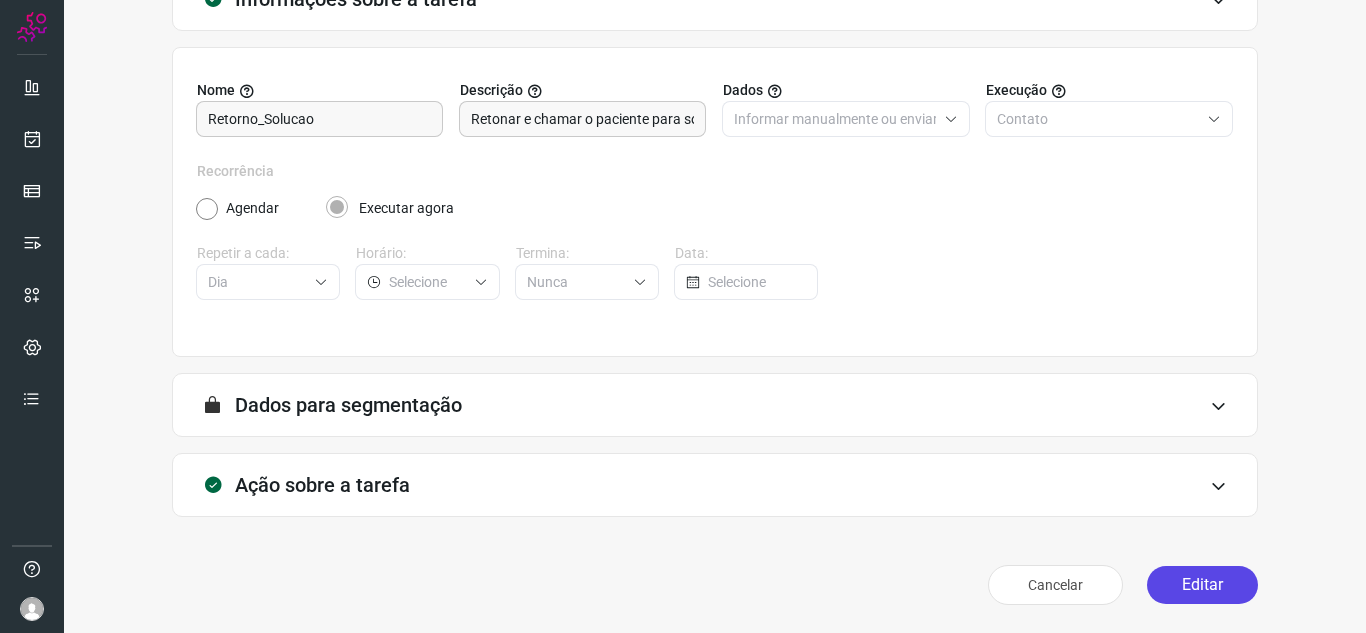 click on "Editar" at bounding box center (1202, 585) 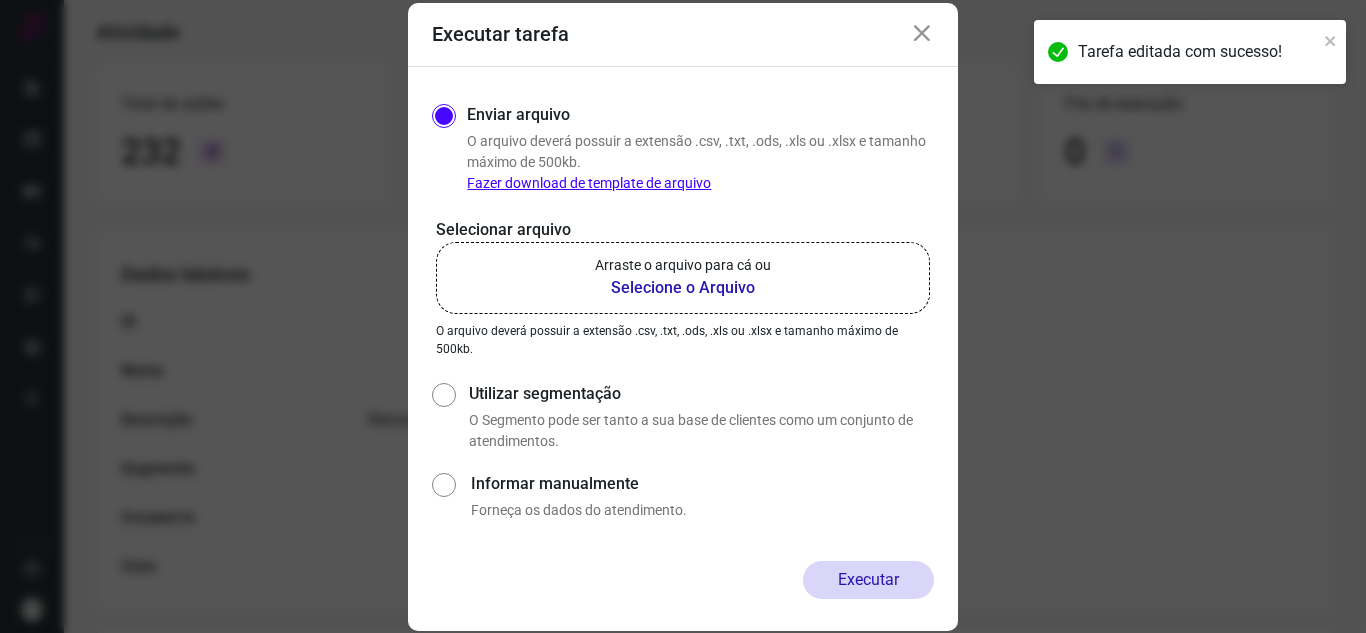 click on "Selecione o Arquivo" at bounding box center (683, 288) 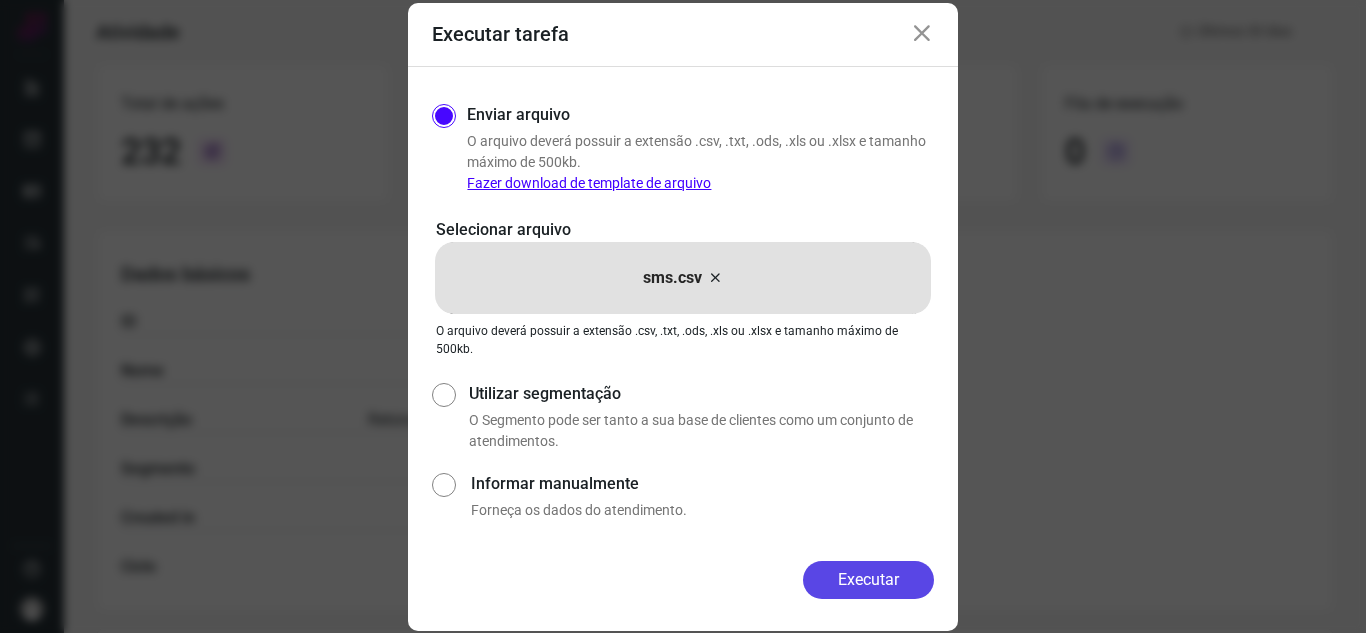 click on "Executar" at bounding box center [868, 580] 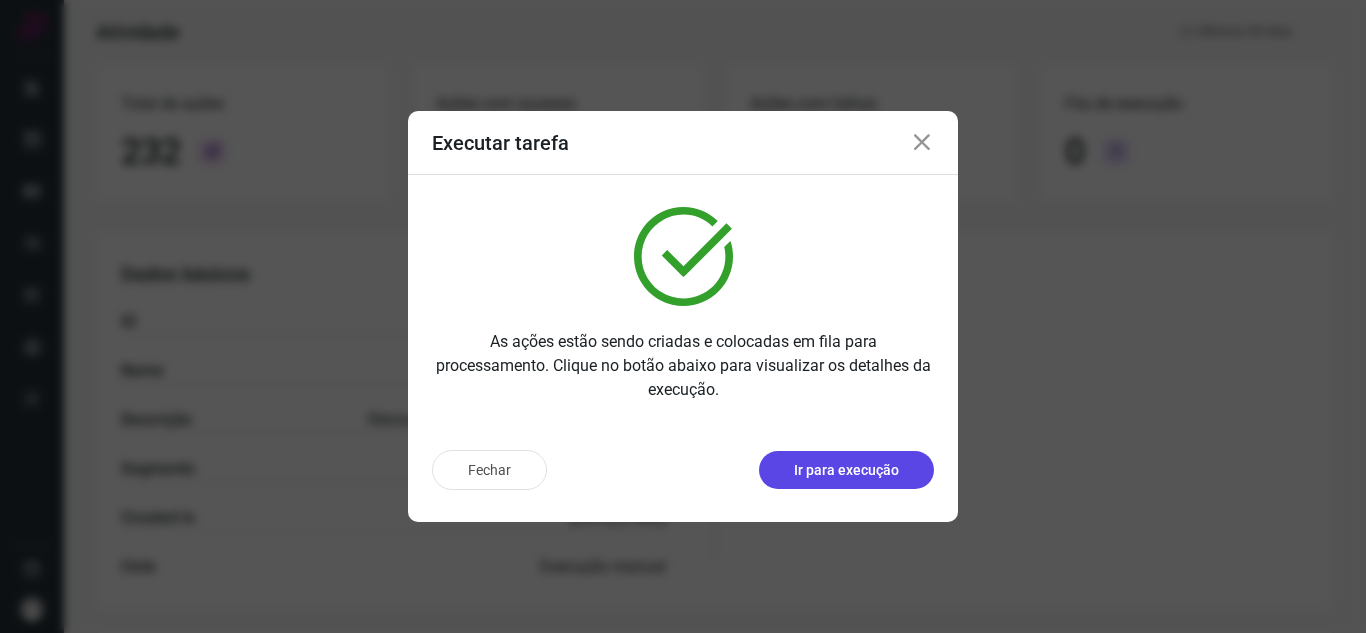 click on "Ir para execução" at bounding box center [846, 470] 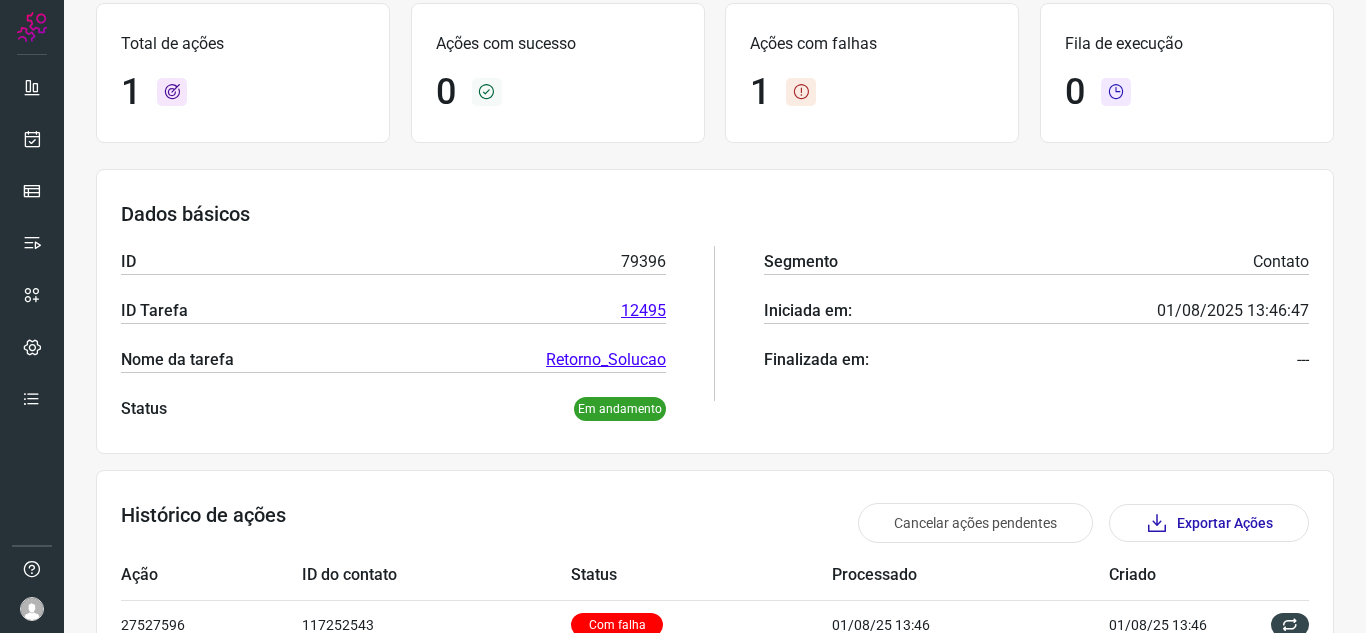 scroll, scrollTop: 94, scrollLeft: 0, axis: vertical 